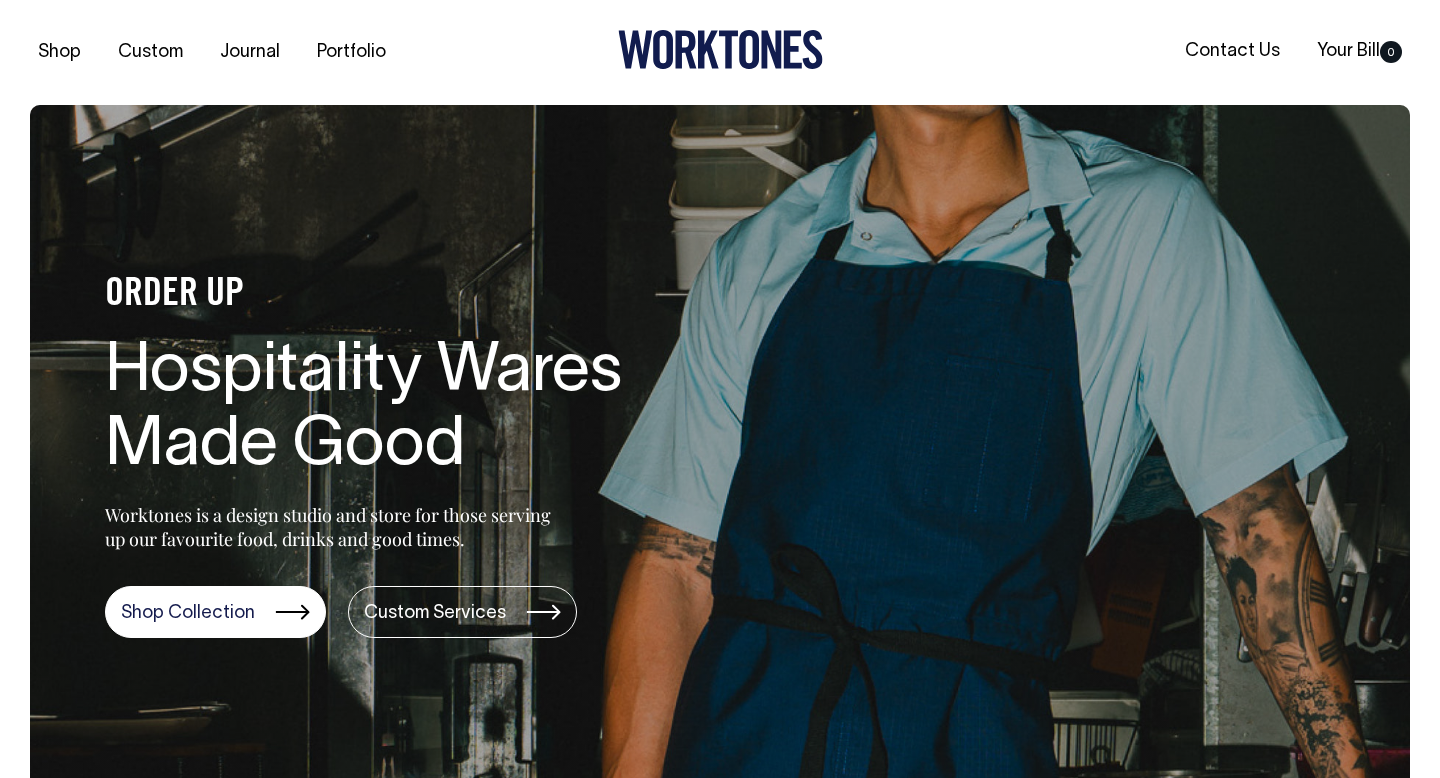 scroll, scrollTop: 0, scrollLeft: 0, axis: both 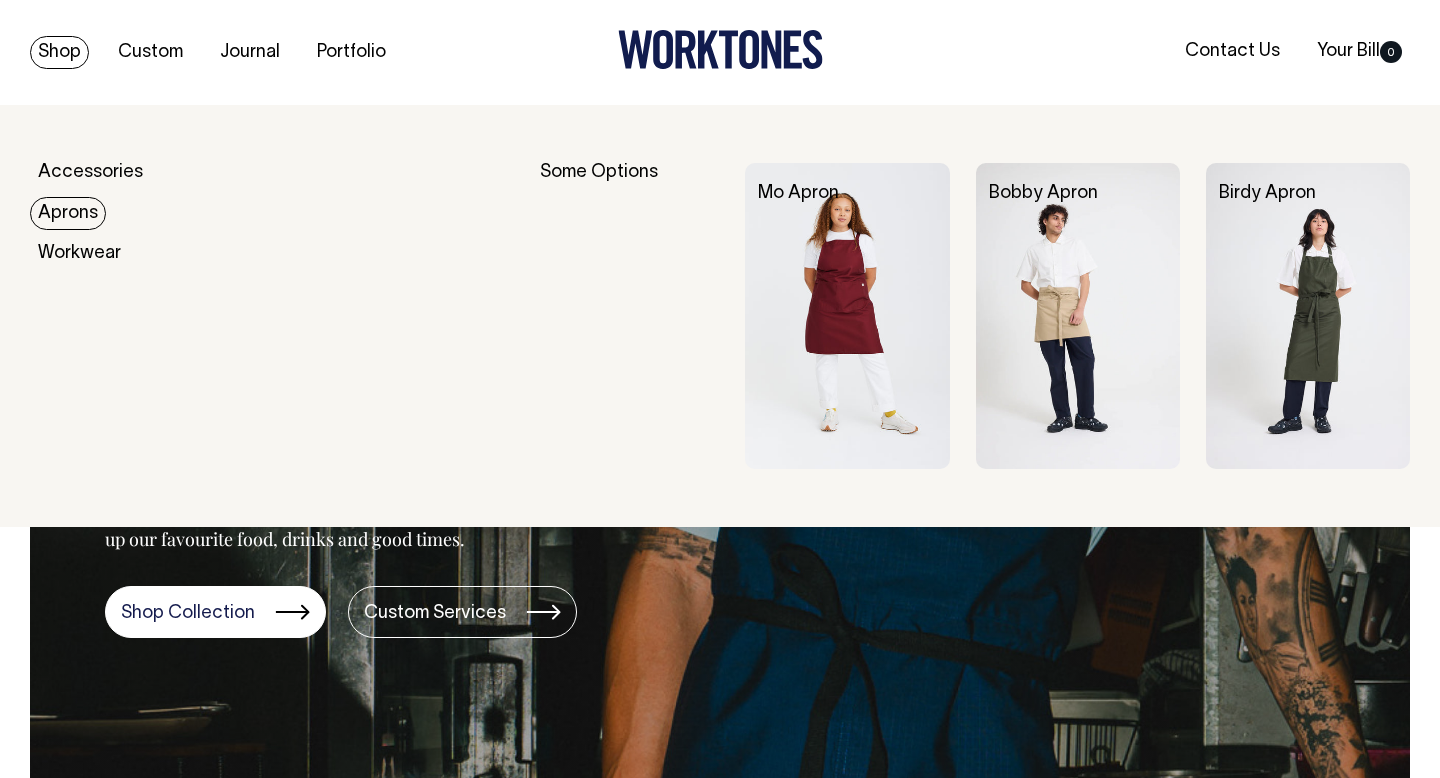click on "Aprons" at bounding box center (68, 213) 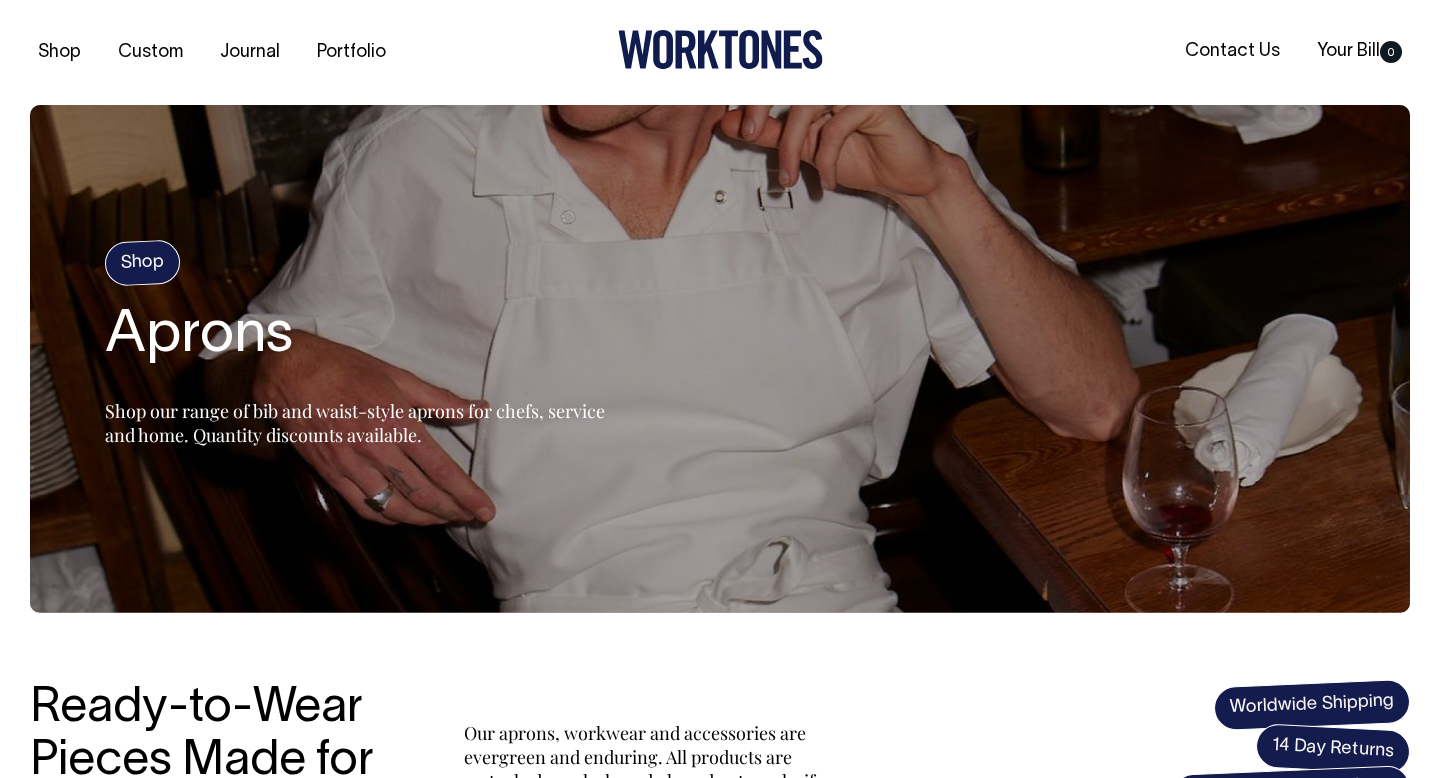 scroll, scrollTop: 0, scrollLeft: 0, axis: both 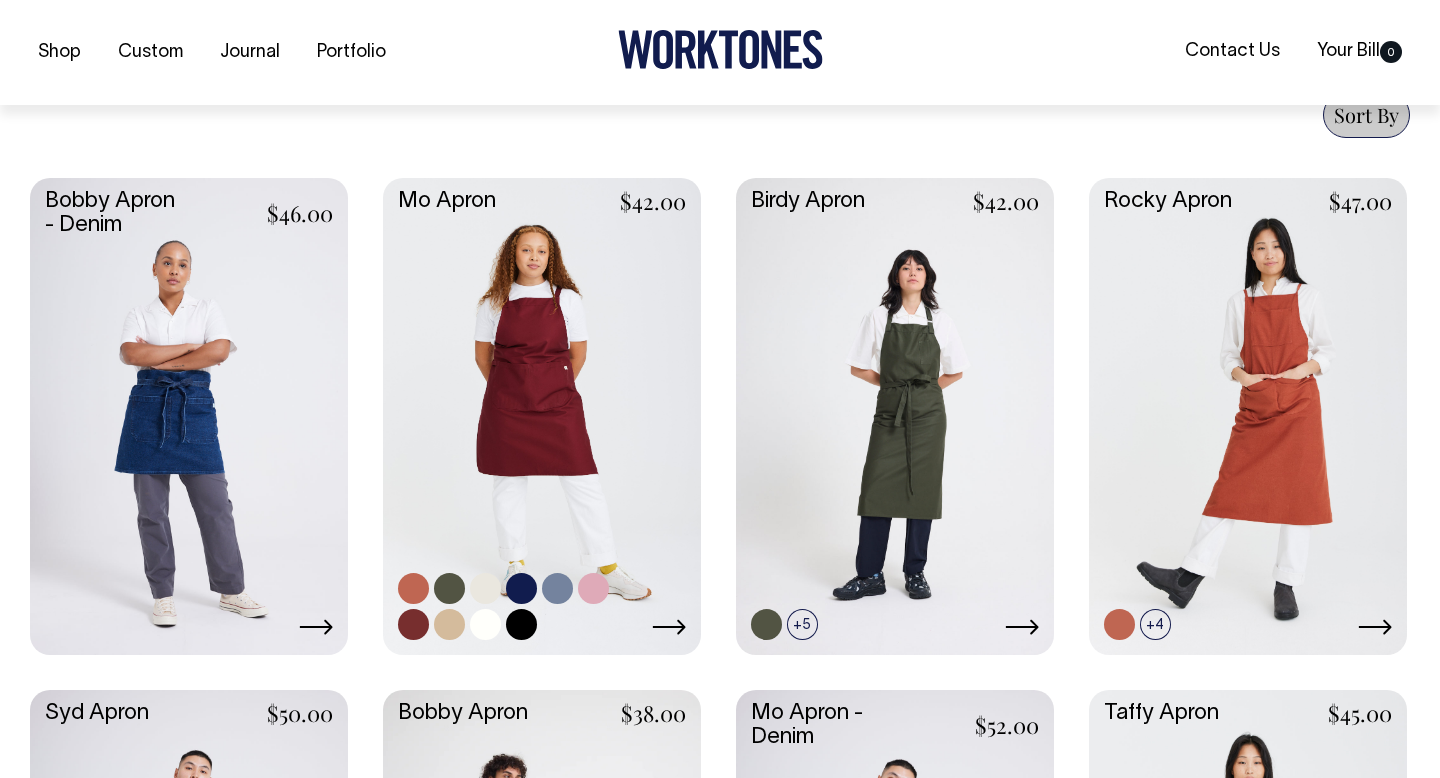 click at bounding box center [557, 588] 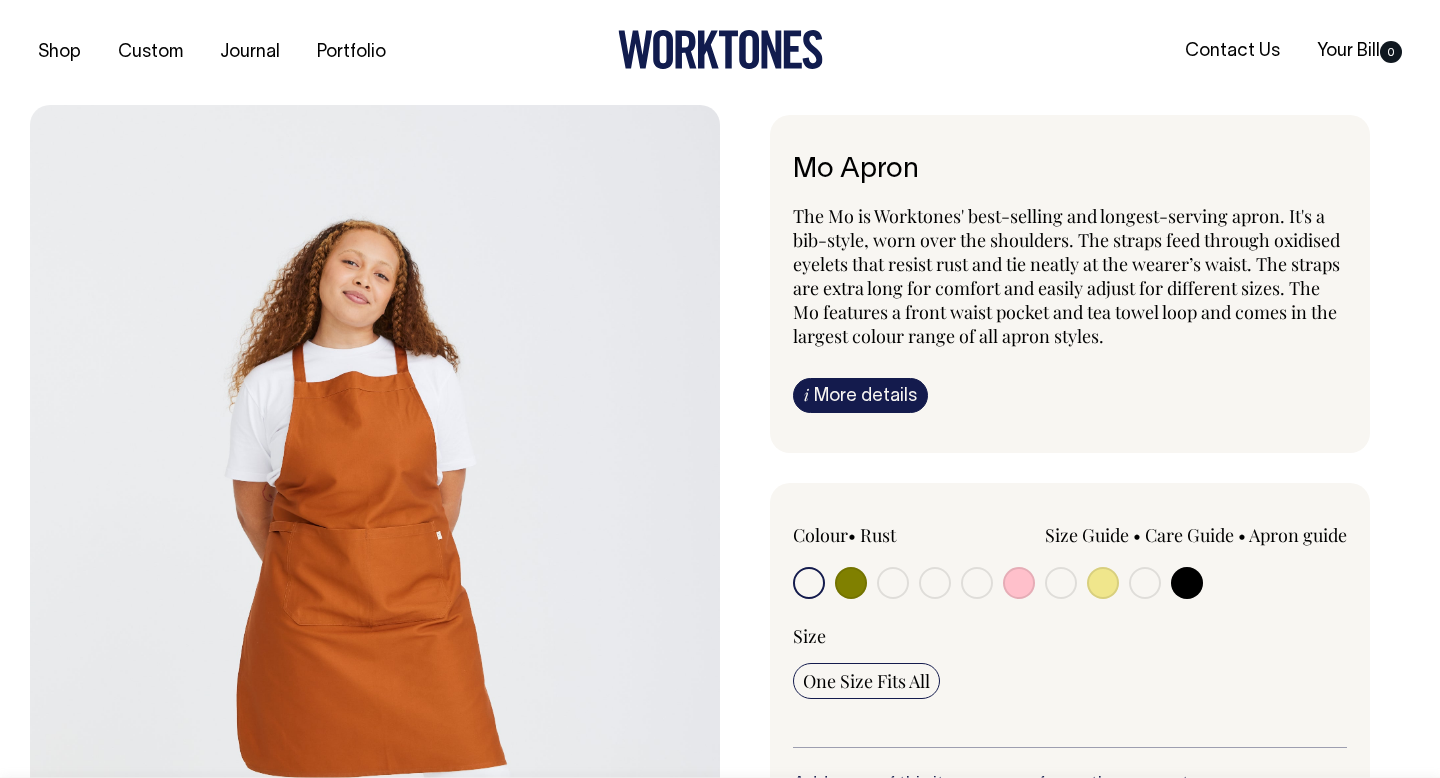 scroll, scrollTop: 0, scrollLeft: 0, axis: both 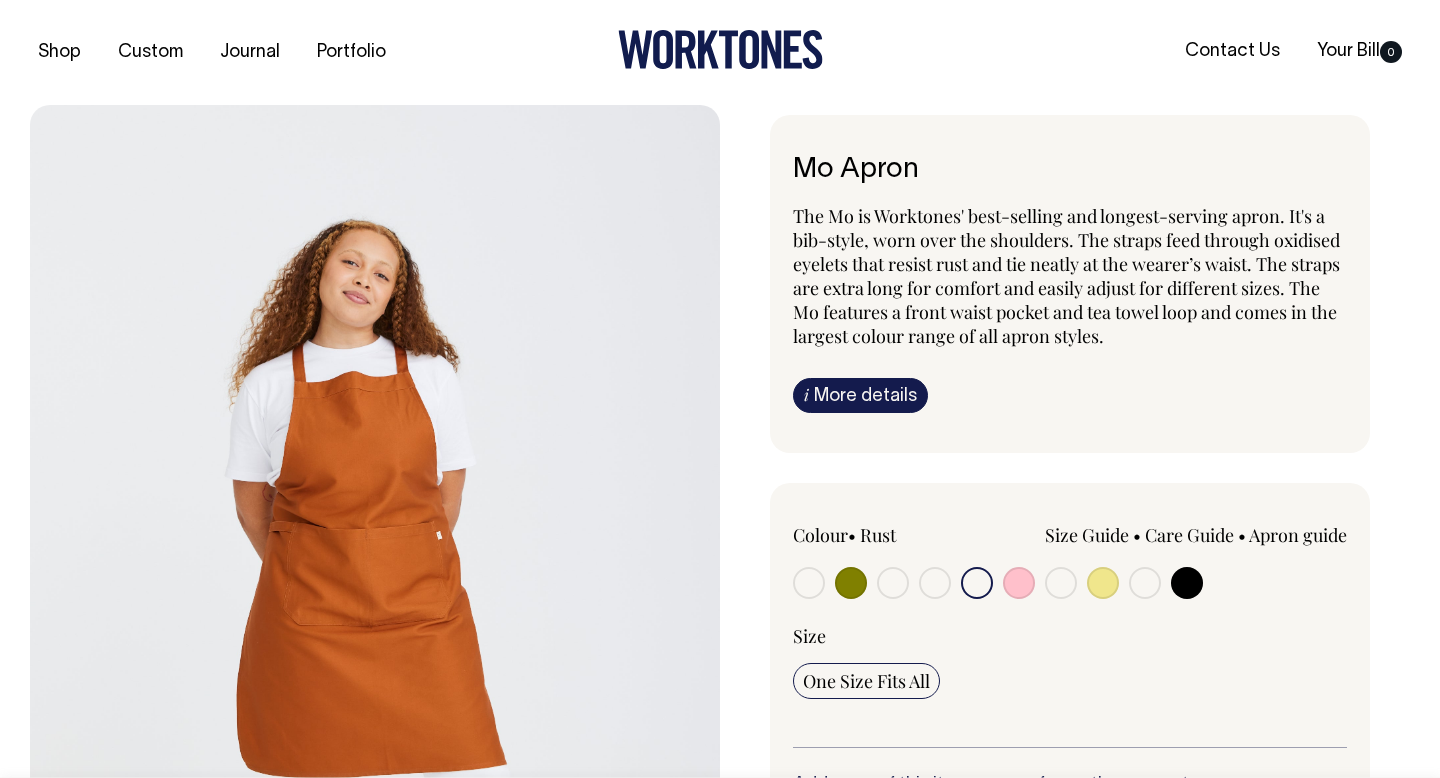 radio on "true" 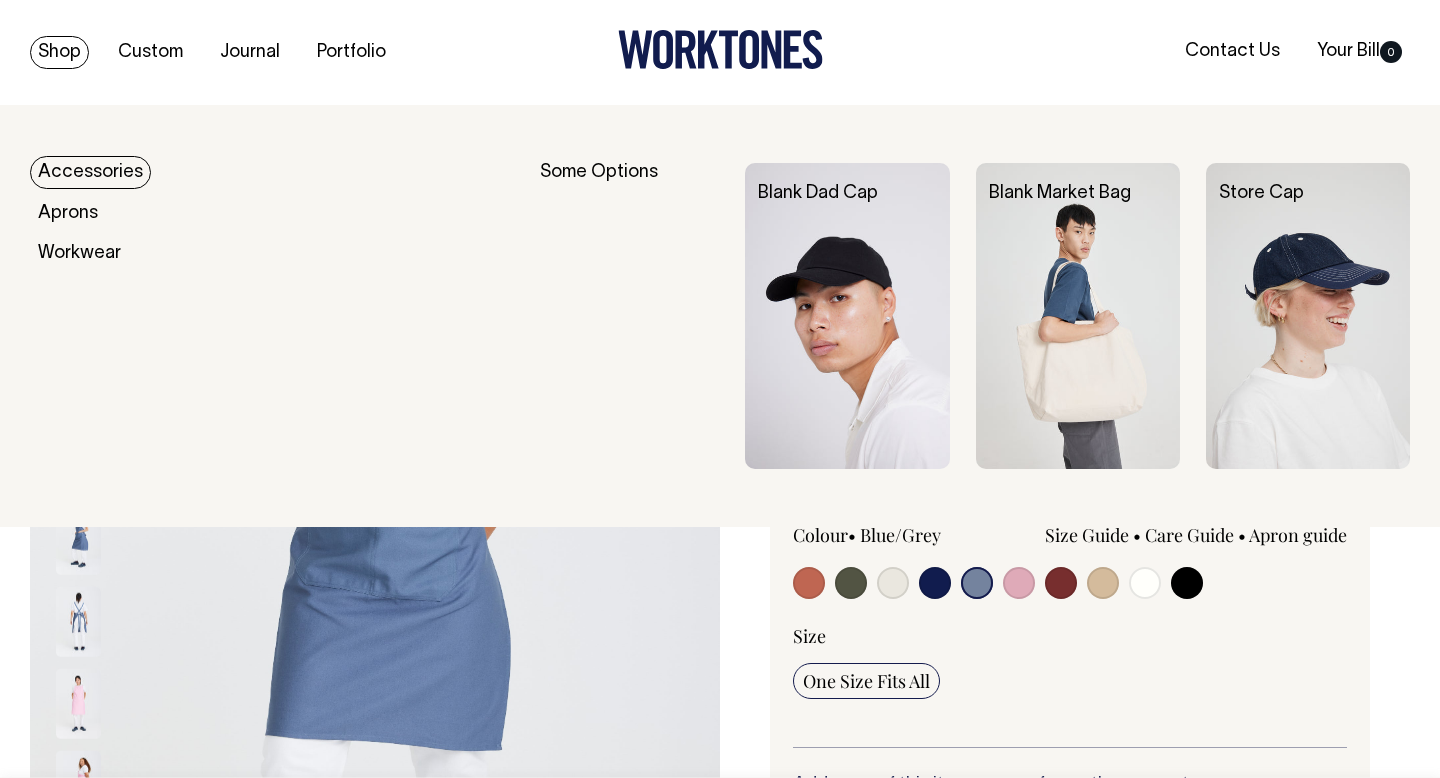 scroll, scrollTop: 0, scrollLeft: 0, axis: both 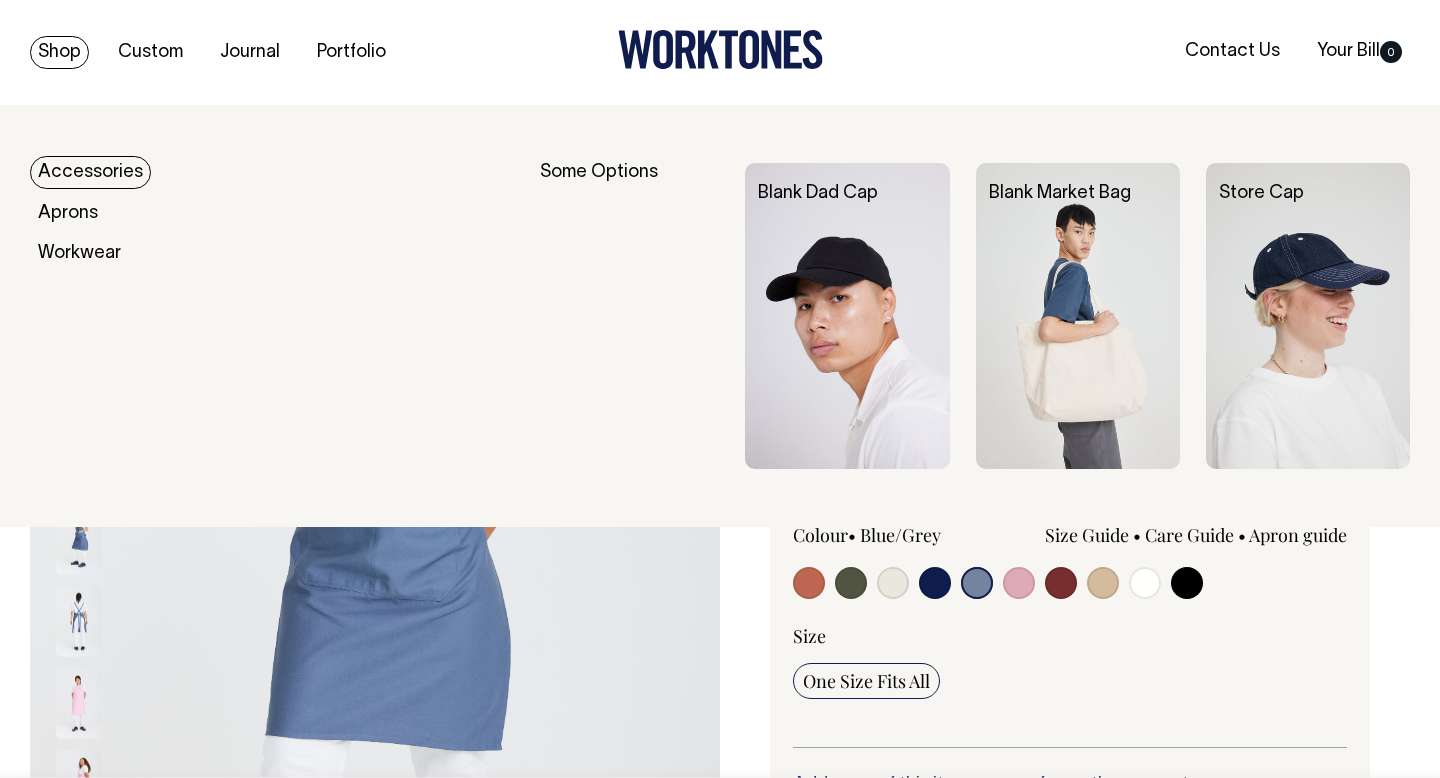 click on "Accessories" at bounding box center (90, 172) 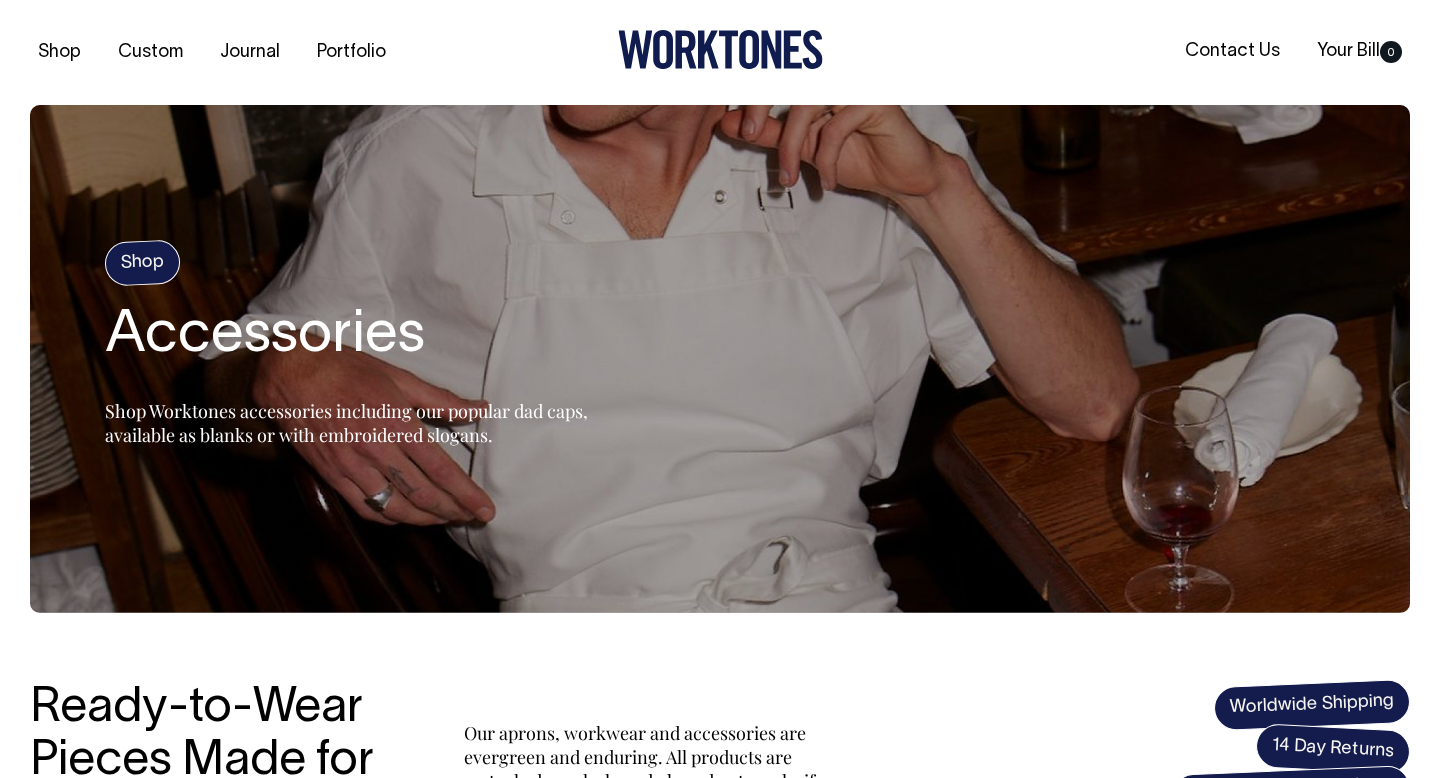 scroll, scrollTop: 0, scrollLeft: 0, axis: both 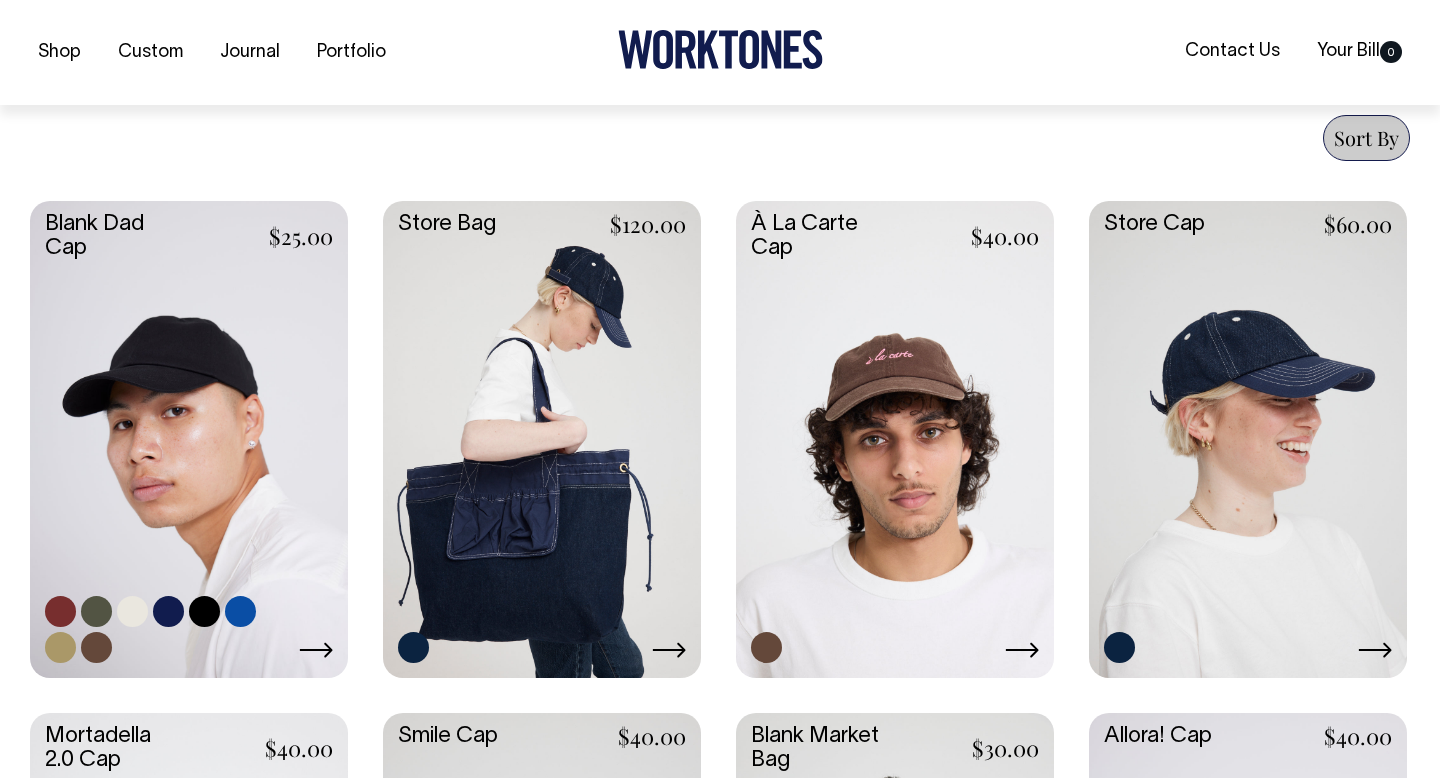 click at bounding box center [189, 437] 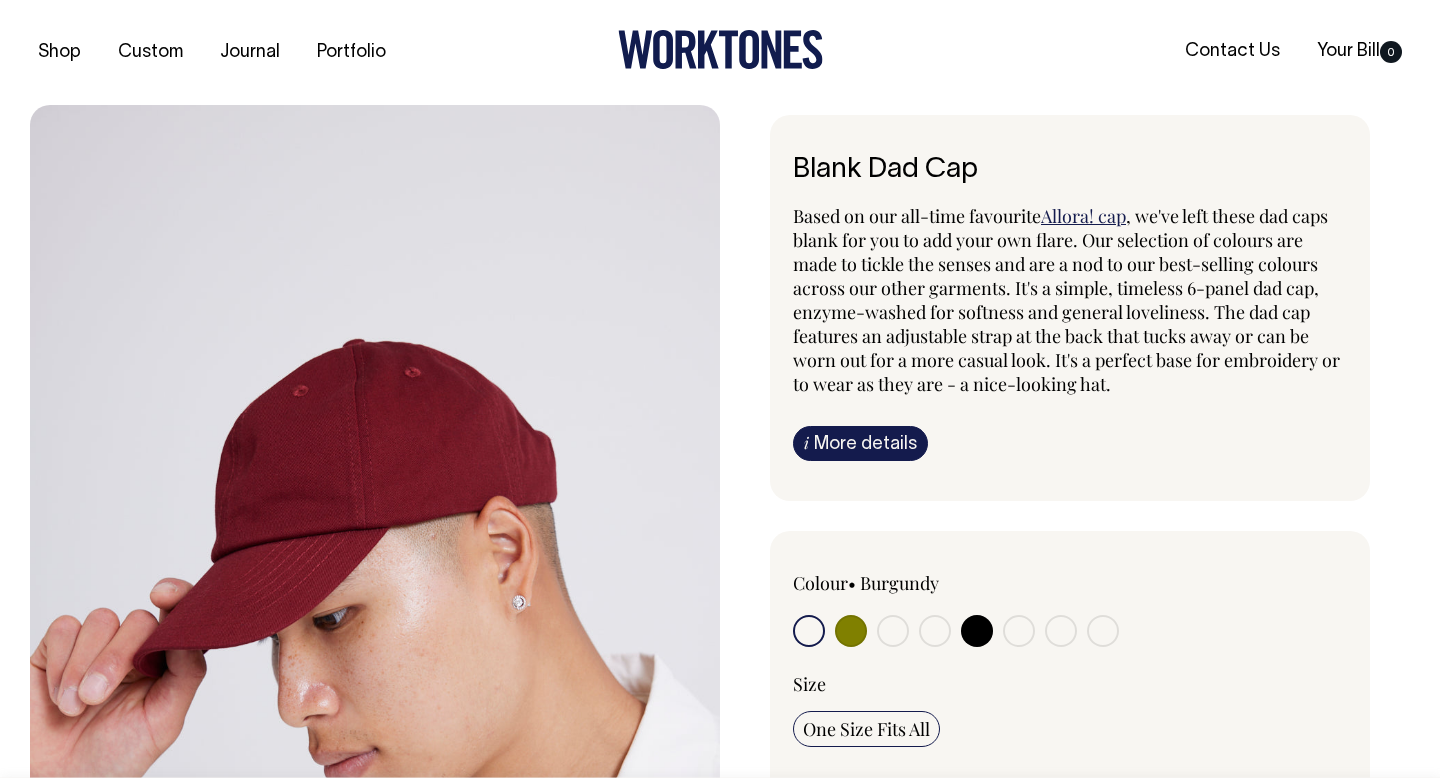 scroll, scrollTop: 0, scrollLeft: 0, axis: both 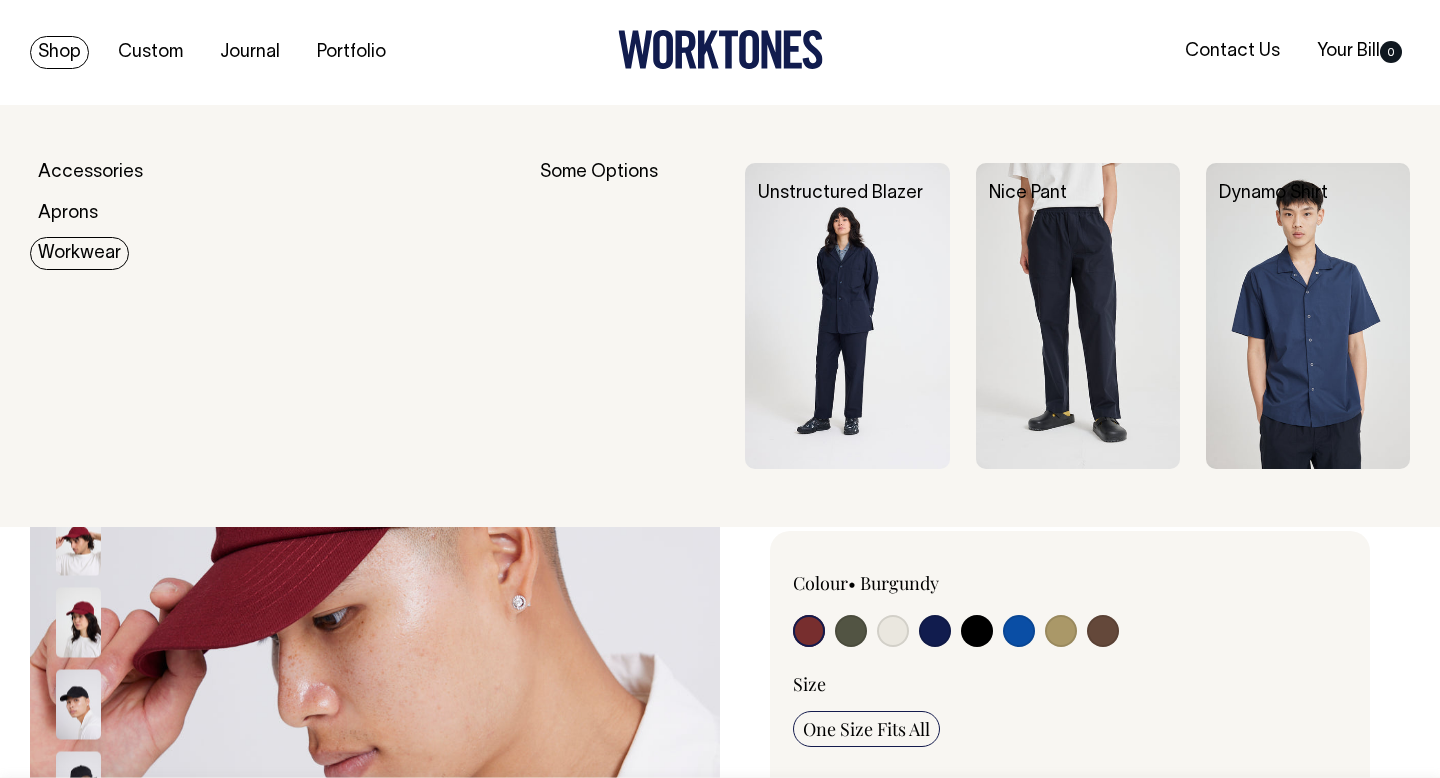click on "Workwear" at bounding box center (79, 253) 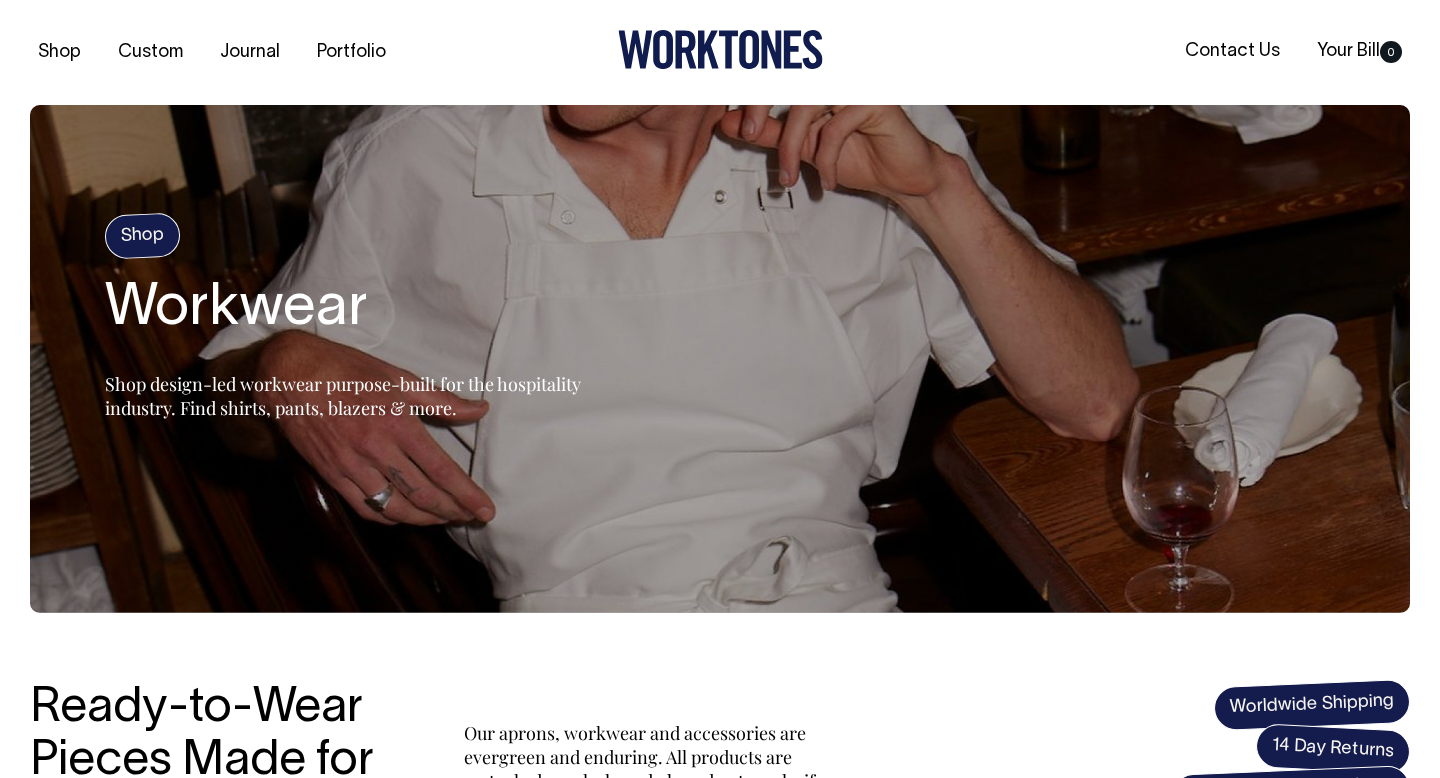 scroll, scrollTop: 0, scrollLeft: 0, axis: both 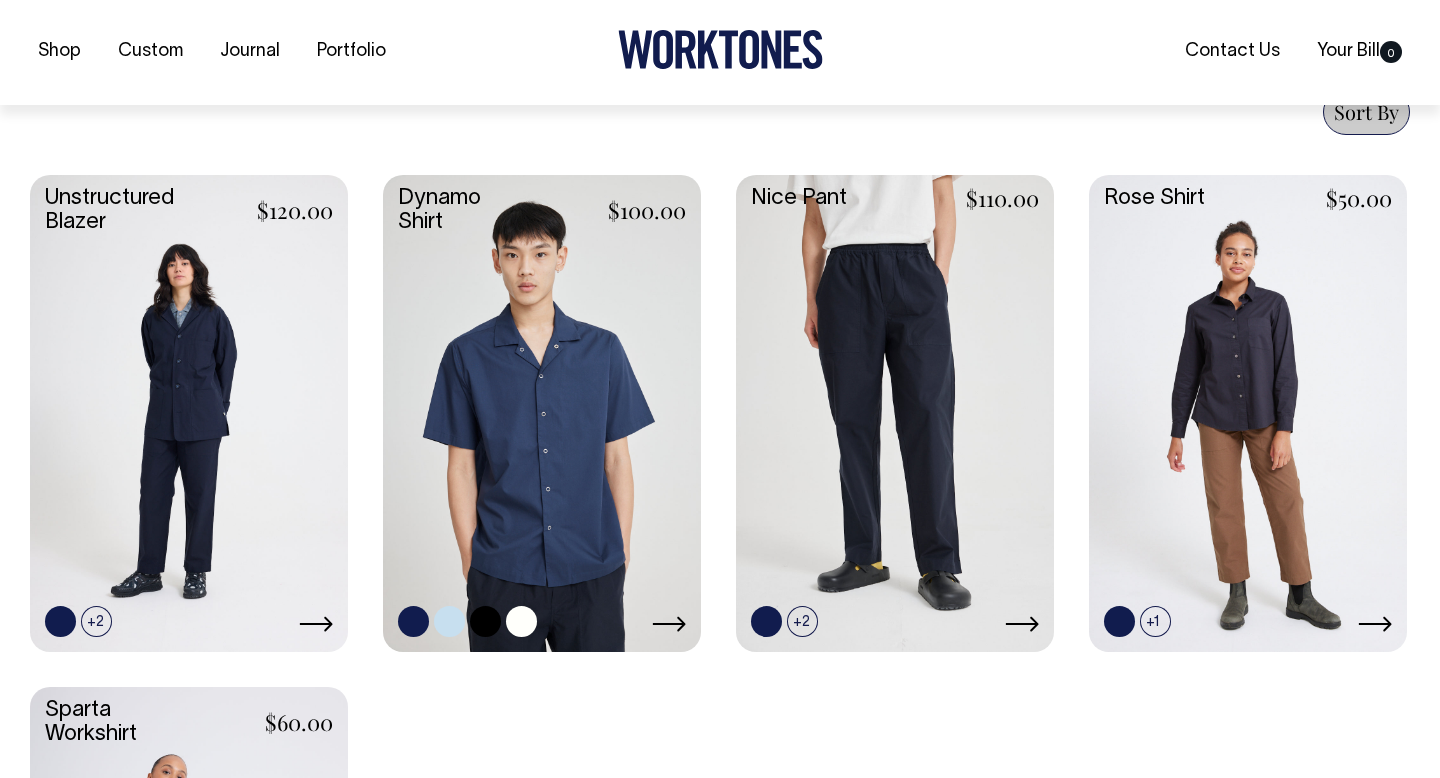 click at bounding box center (542, 411) 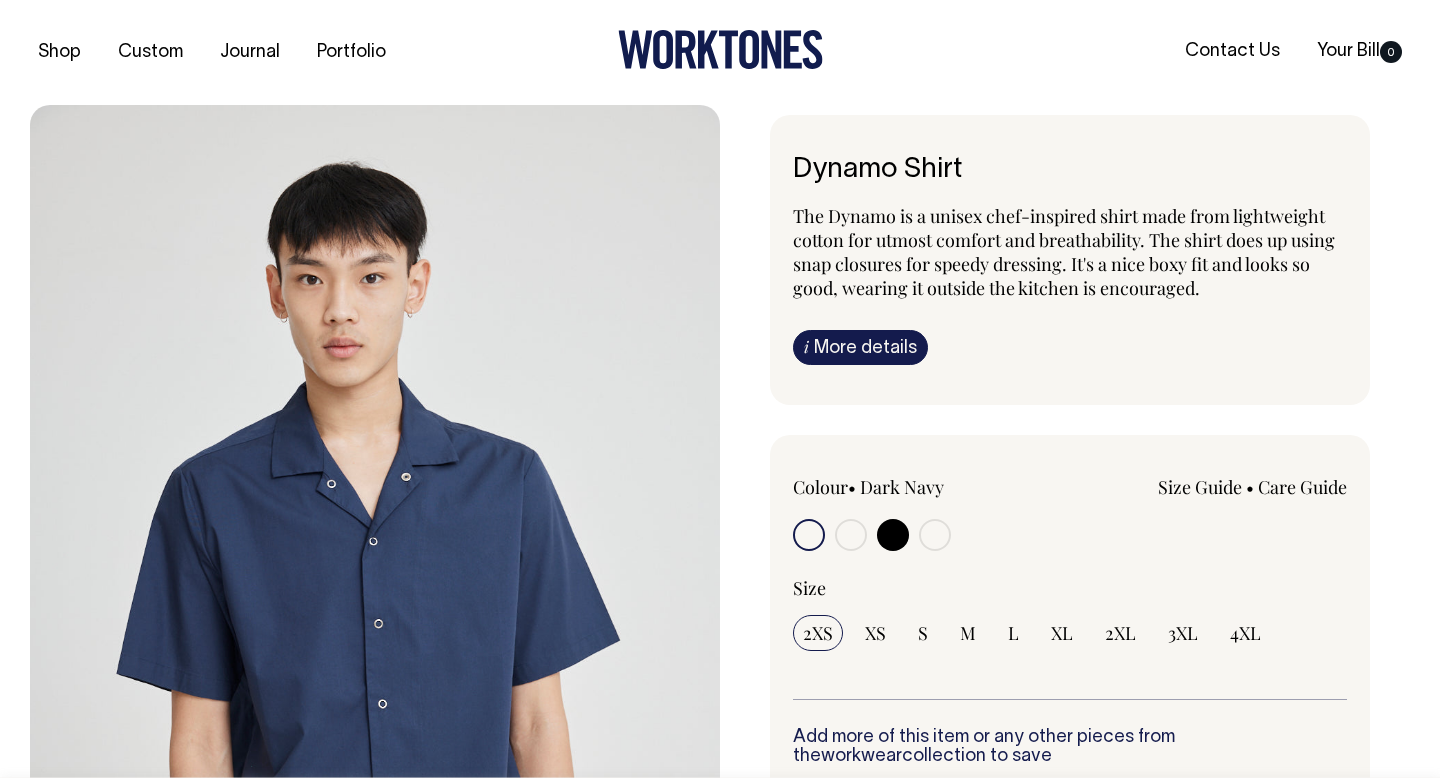 scroll, scrollTop: 0, scrollLeft: 0, axis: both 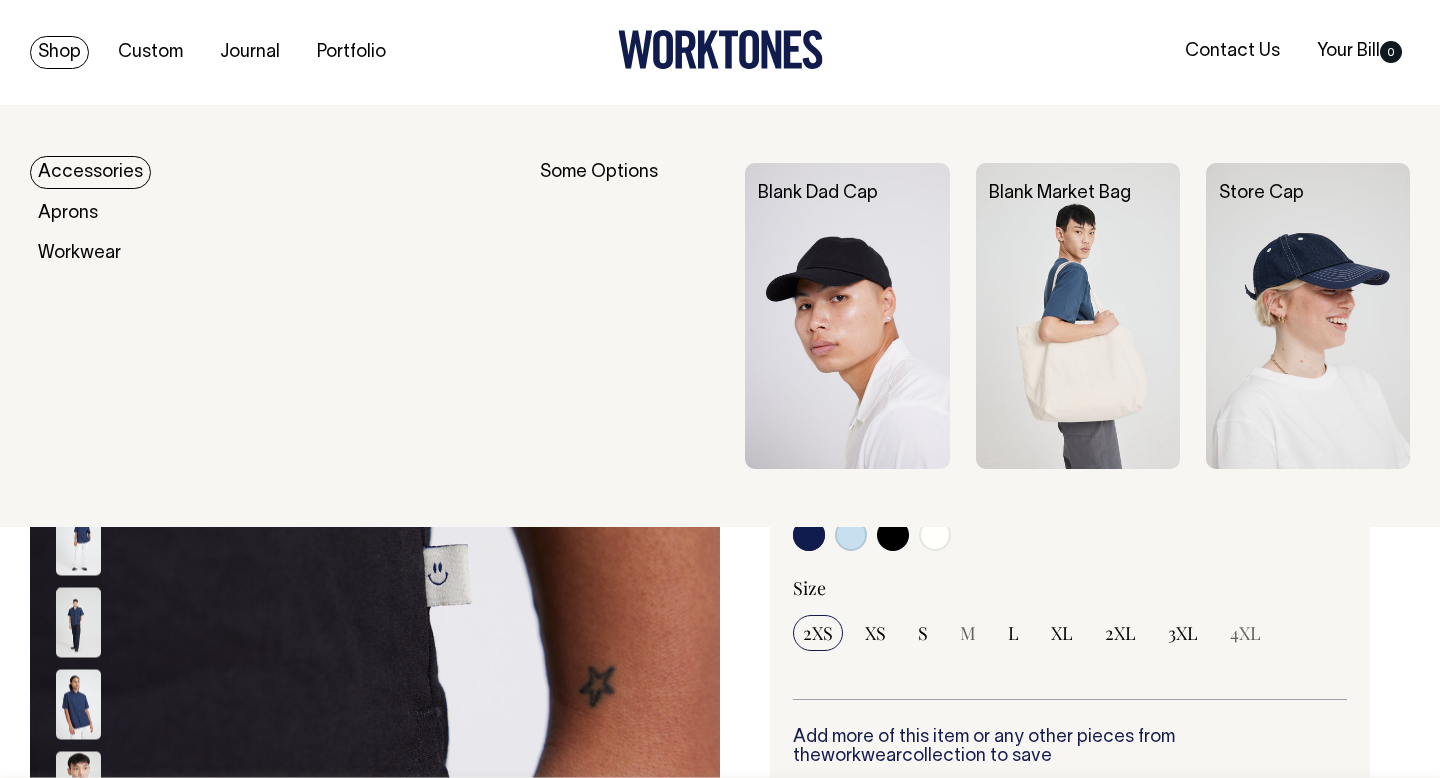 click on "Accessories" at bounding box center [90, 172] 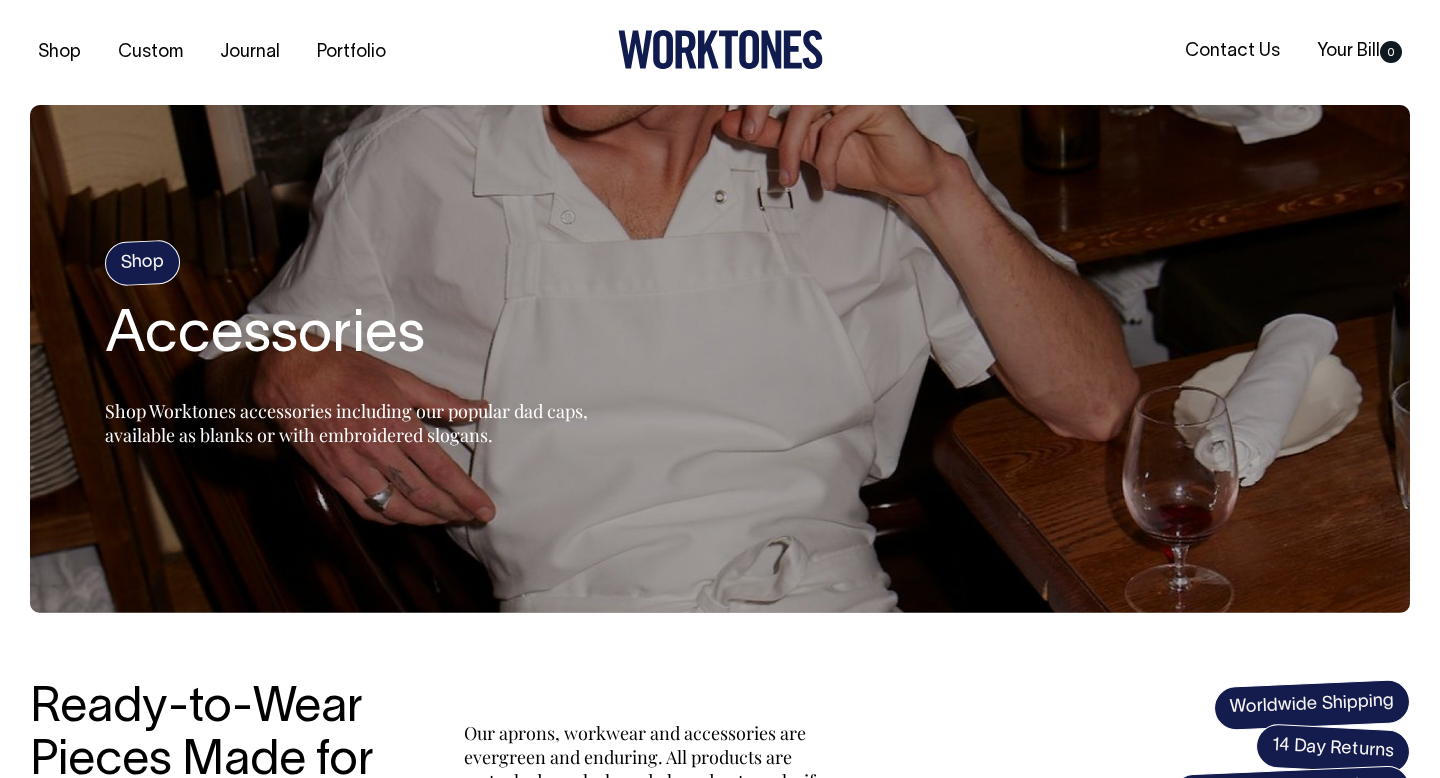 scroll, scrollTop: 0, scrollLeft: 0, axis: both 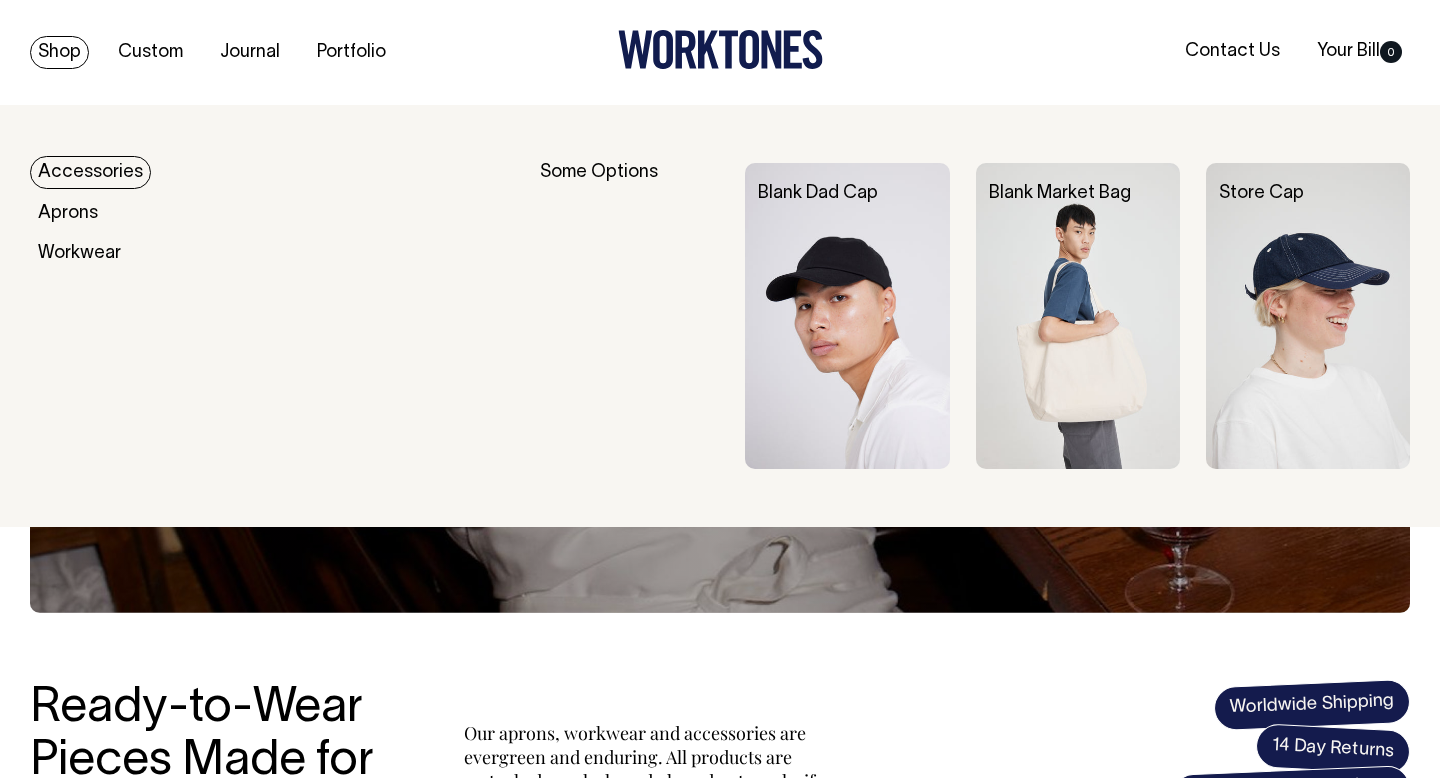 click at bounding box center [847, 316] 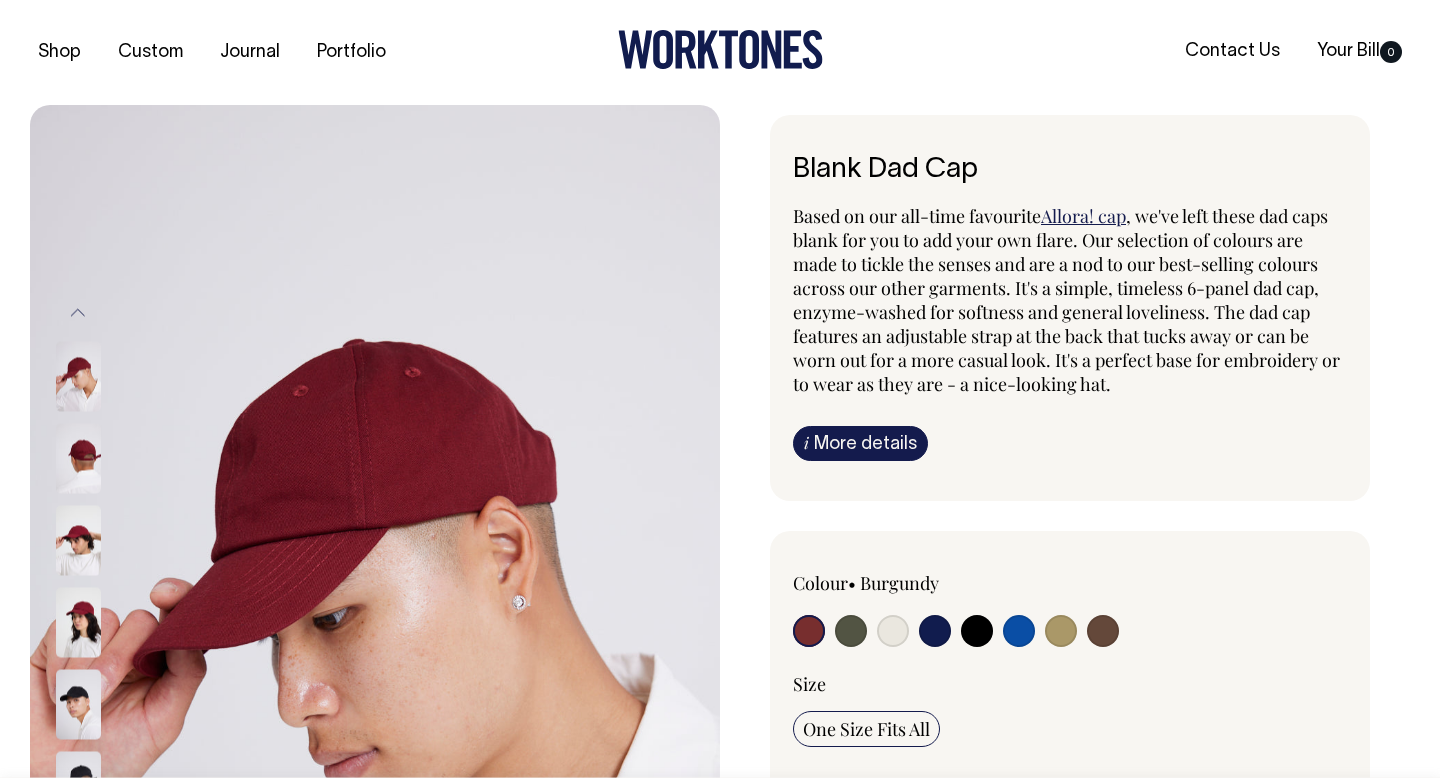 scroll, scrollTop: 0, scrollLeft: 0, axis: both 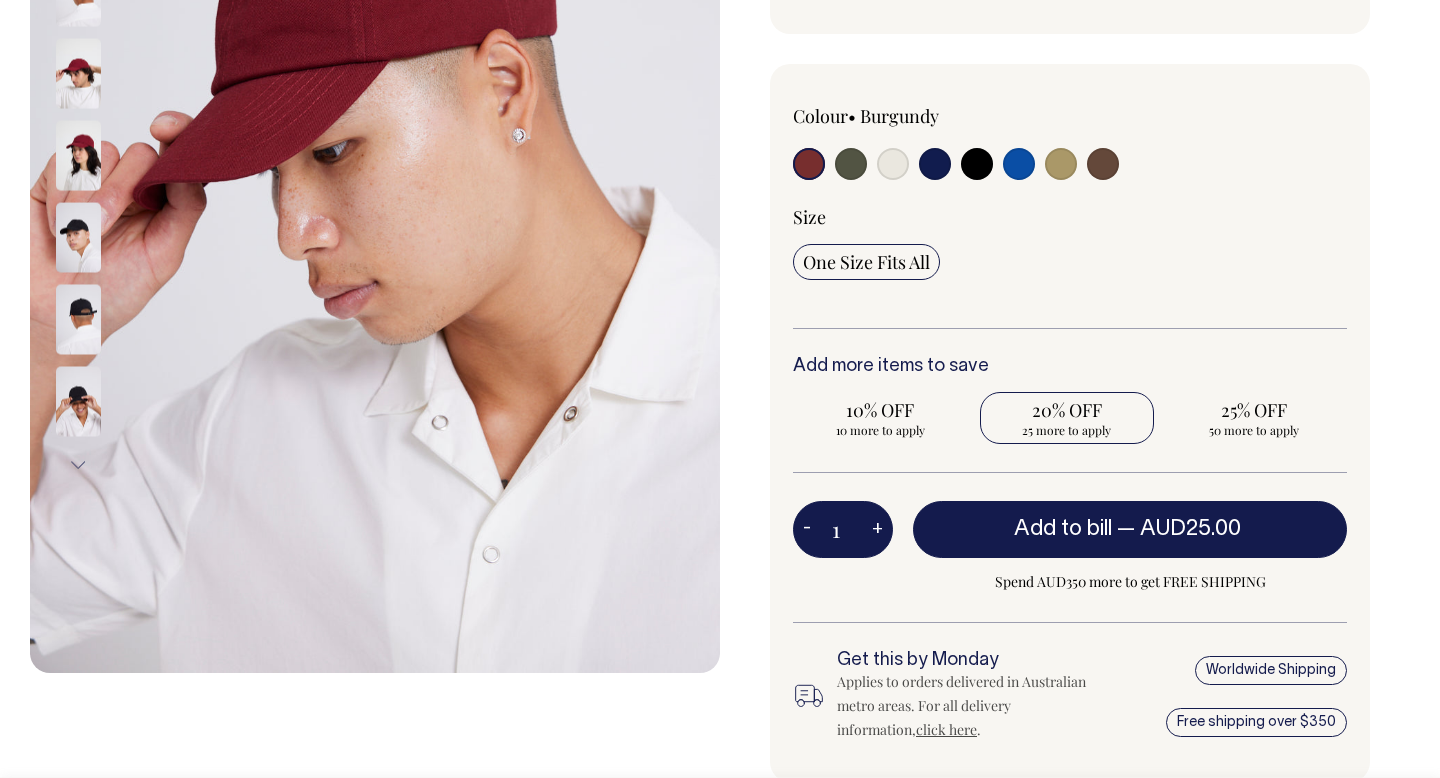 click on "20% OFF" at bounding box center (1067, 410) 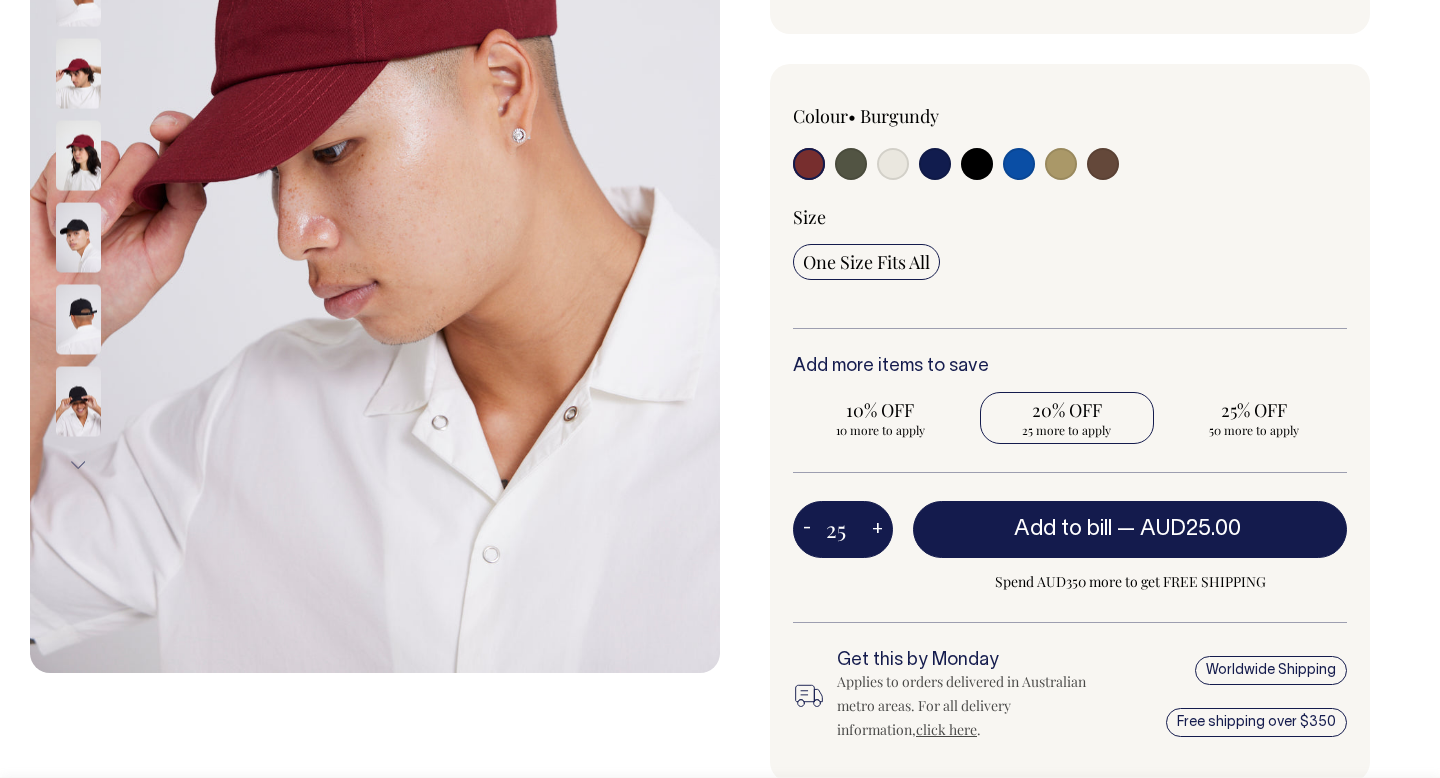 radio on "true" 